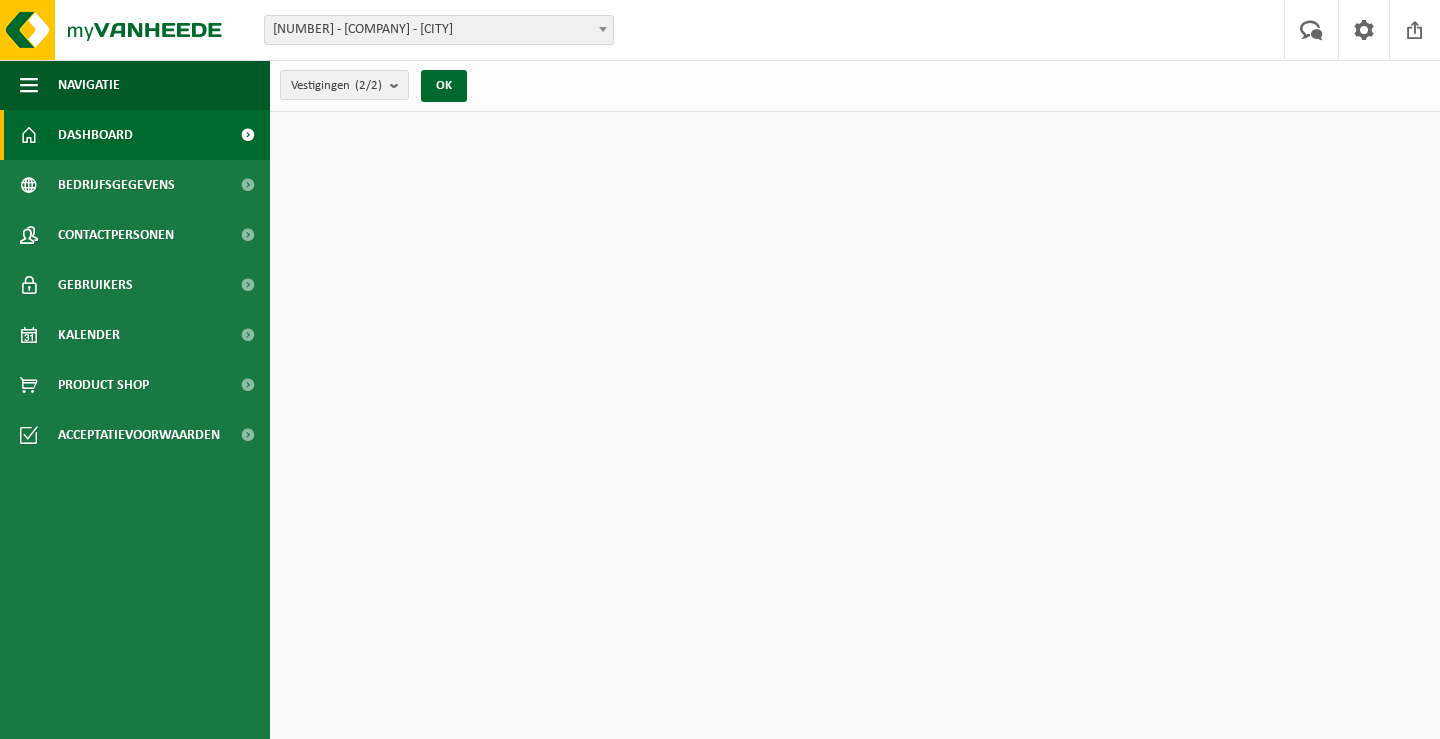 scroll, scrollTop: 0, scrollLeft: 0, axis: both 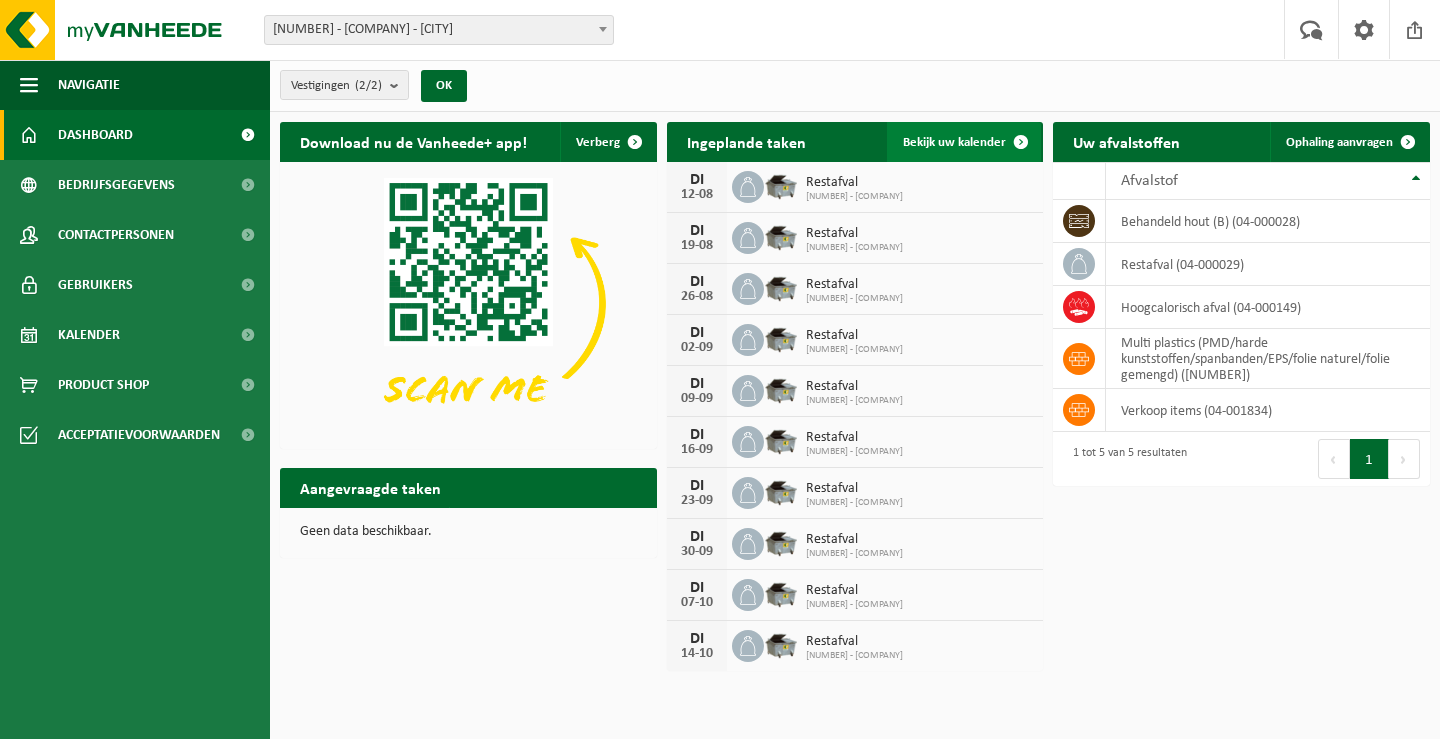 click on "Bekijk uw kalender" at bounding box center [954, 142] 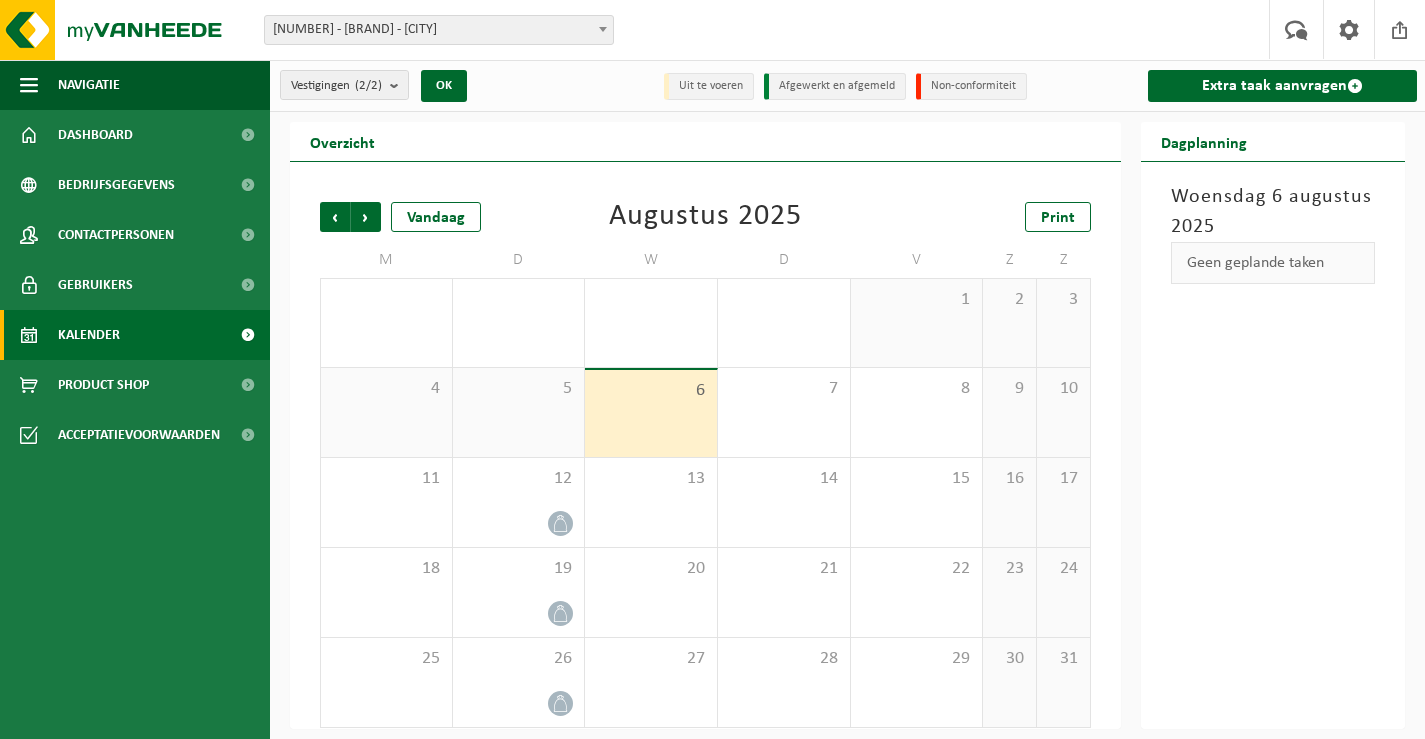scroll, scrollTop: 0, scrollLeft: 0, axis: both 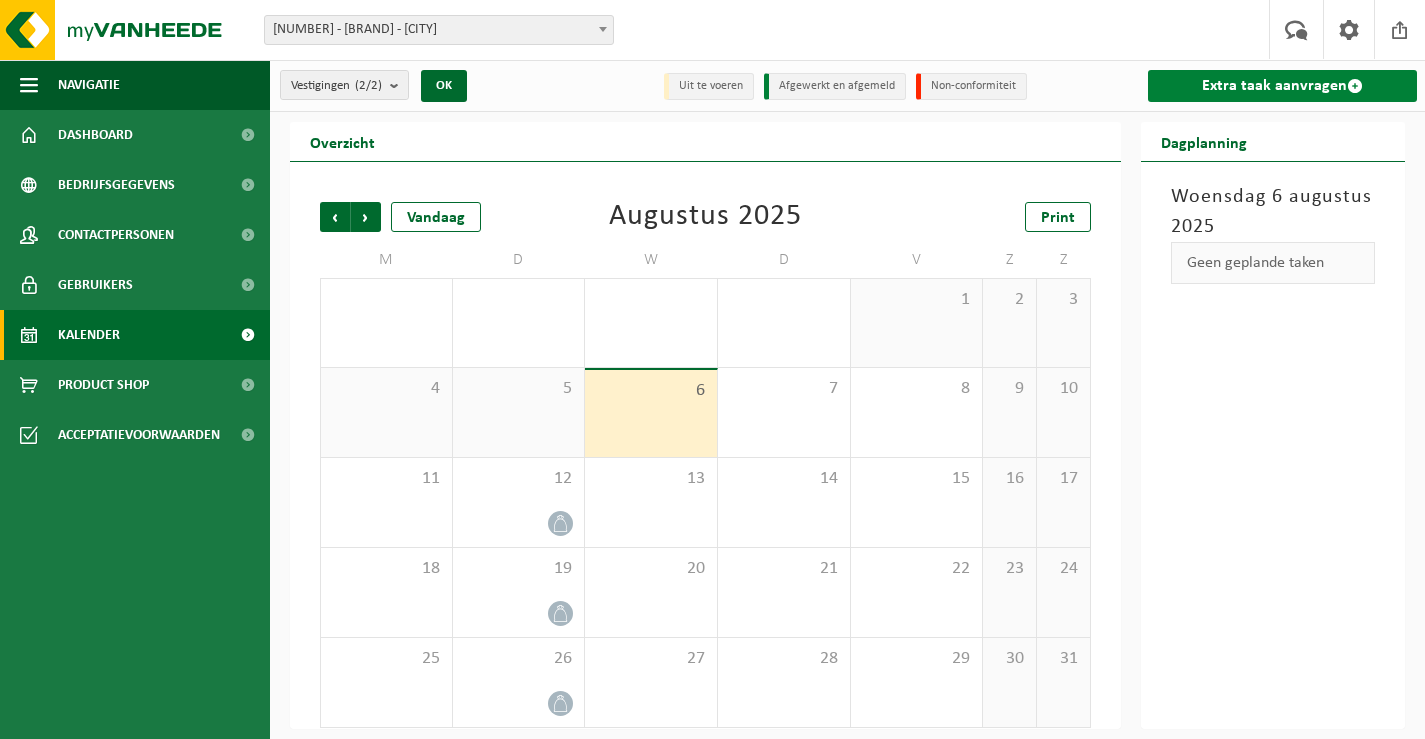 click on "Extra taak aanvragen" at bounding box center (1282, 86) 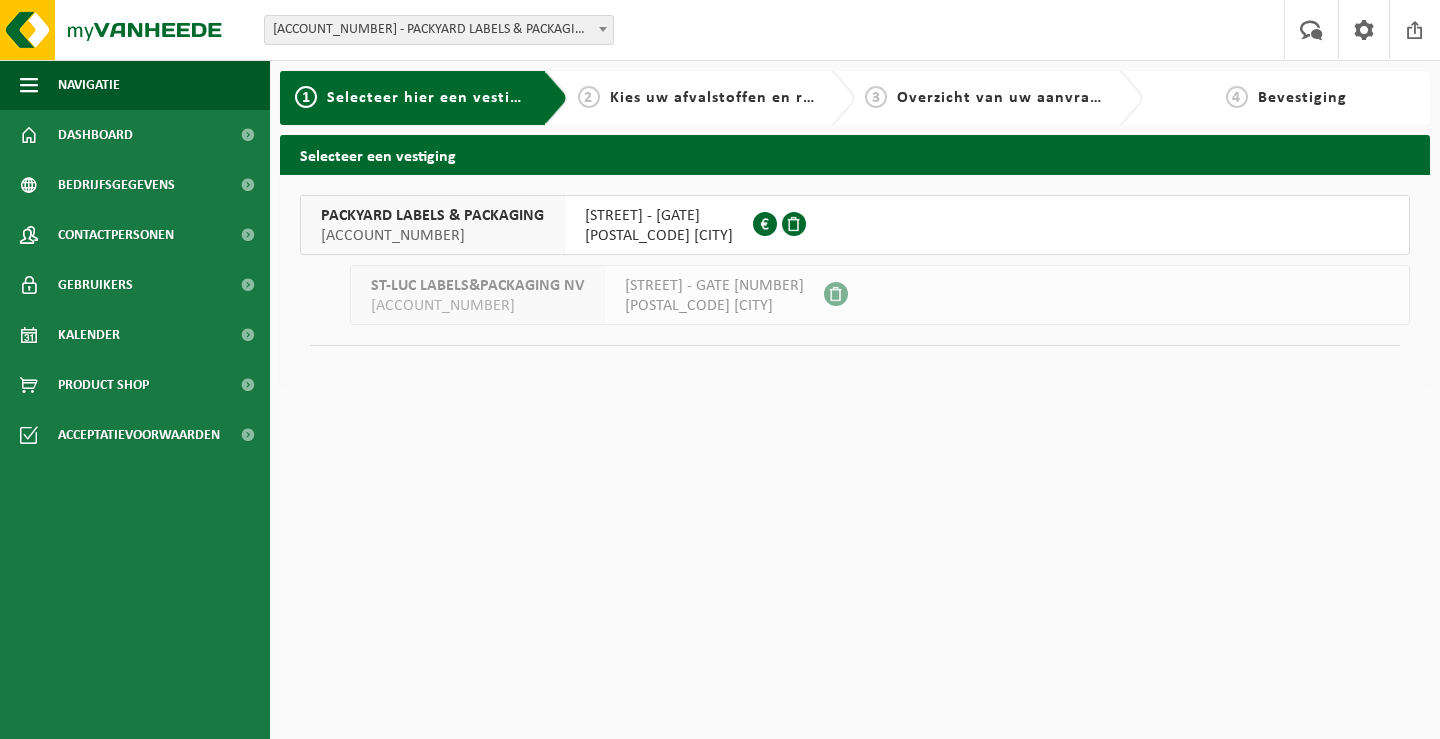 scroll, scrollTop: 0, scrollLeft: 0, axis: both 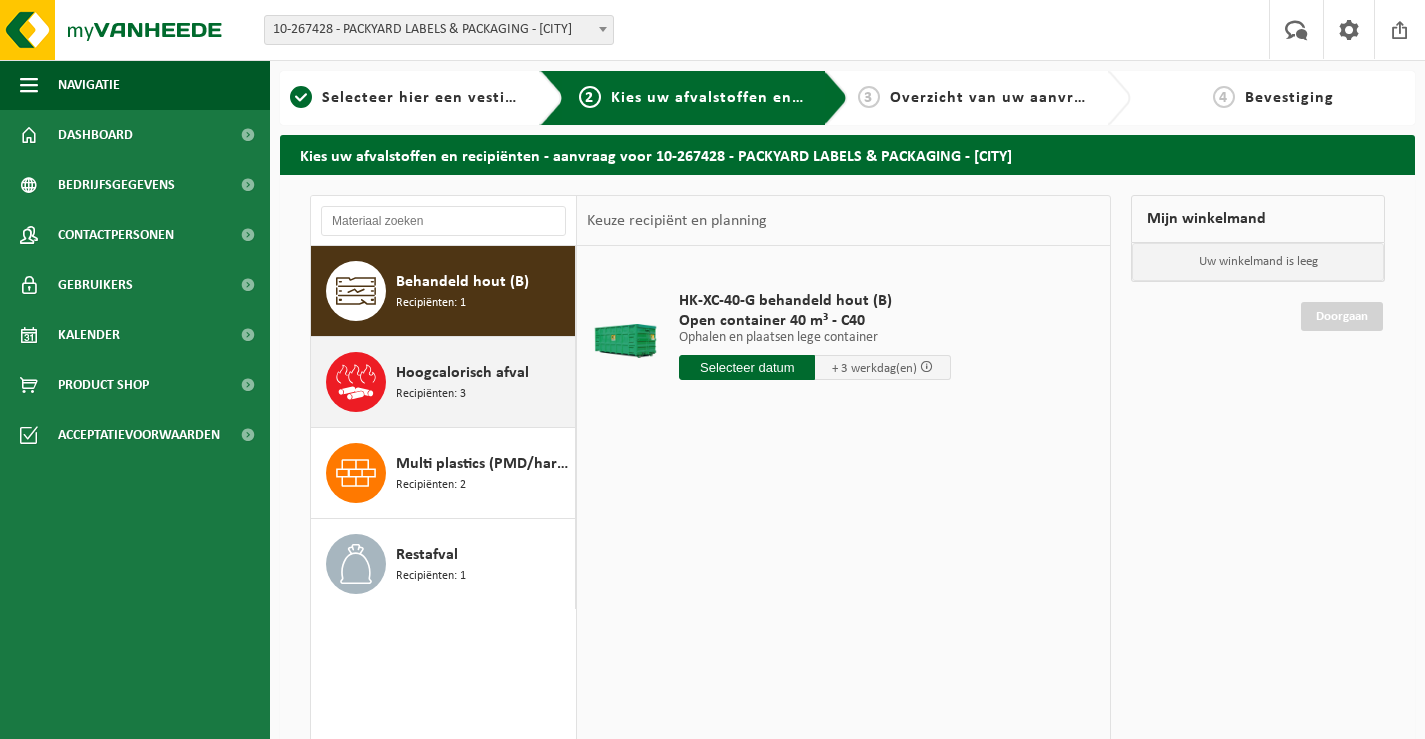 click on "Hoogcalorisch afval" at bounding box center (462, 373) 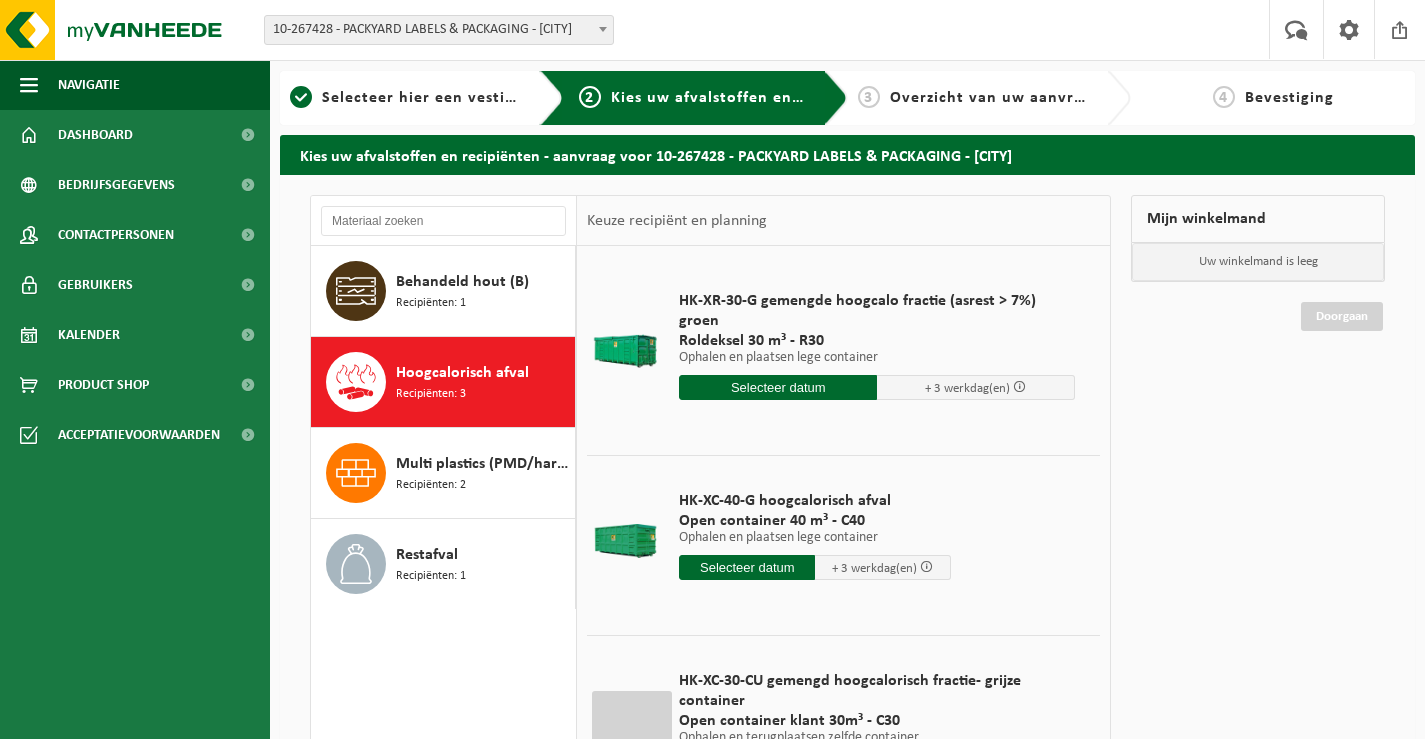 click at bounding box center (778, 387) 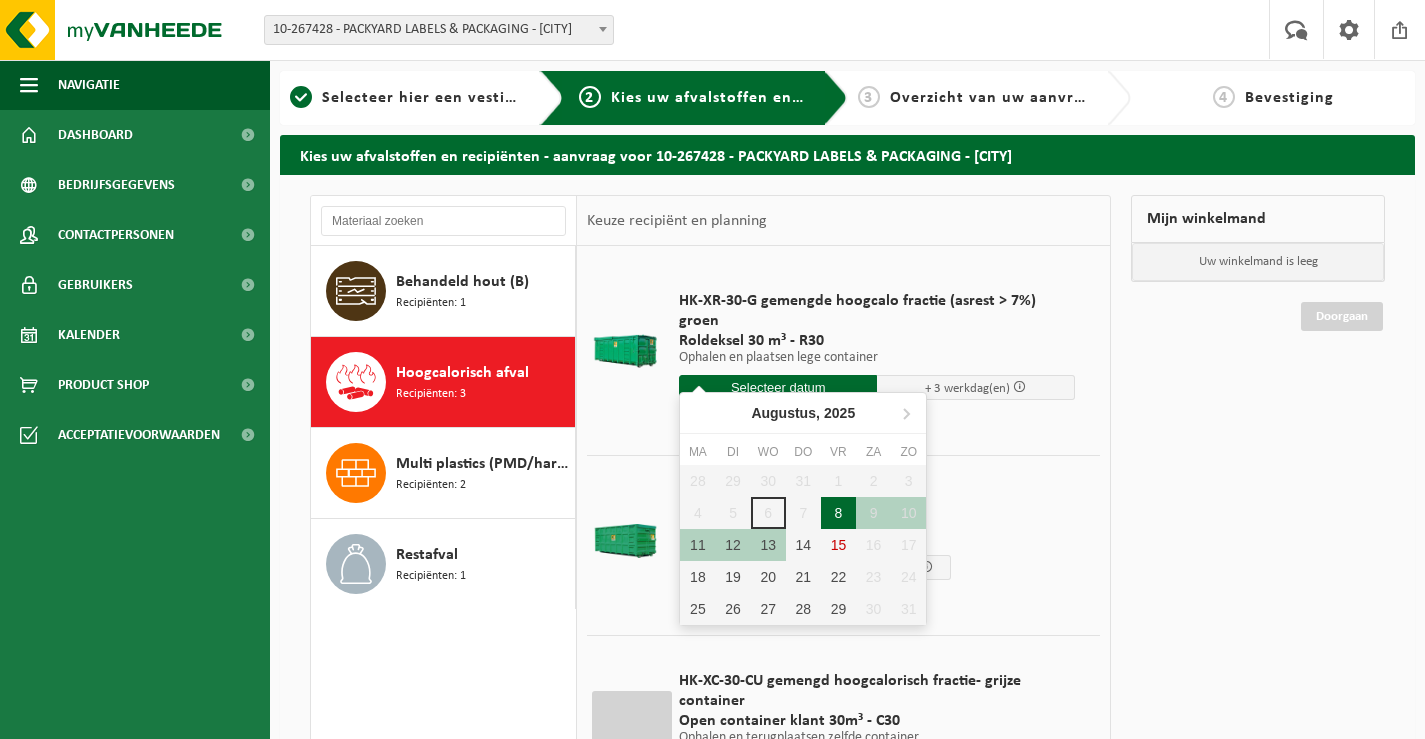 click on "8" at bounding box center (838, 513) 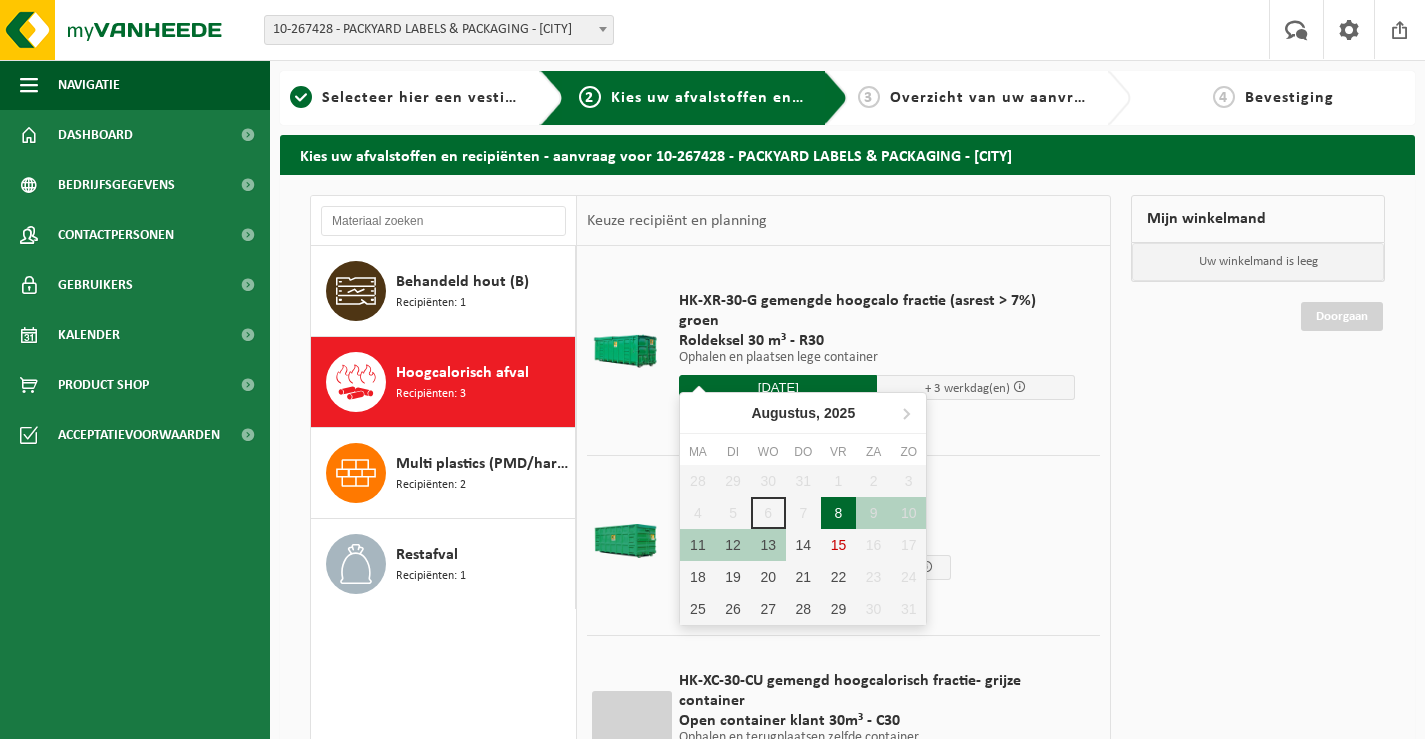 type on "Van 2025-08-08" 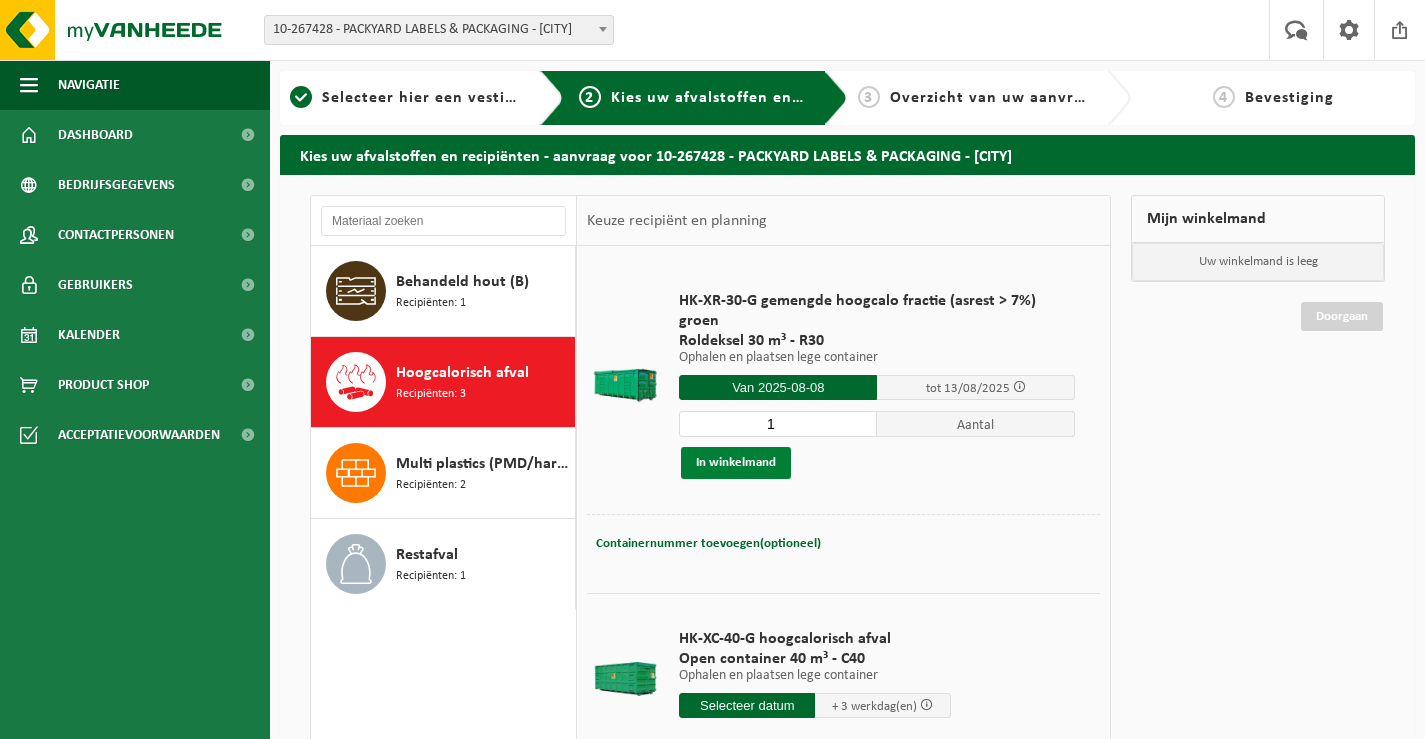 click on "In winkelmand" at bounding box center (736, 463) 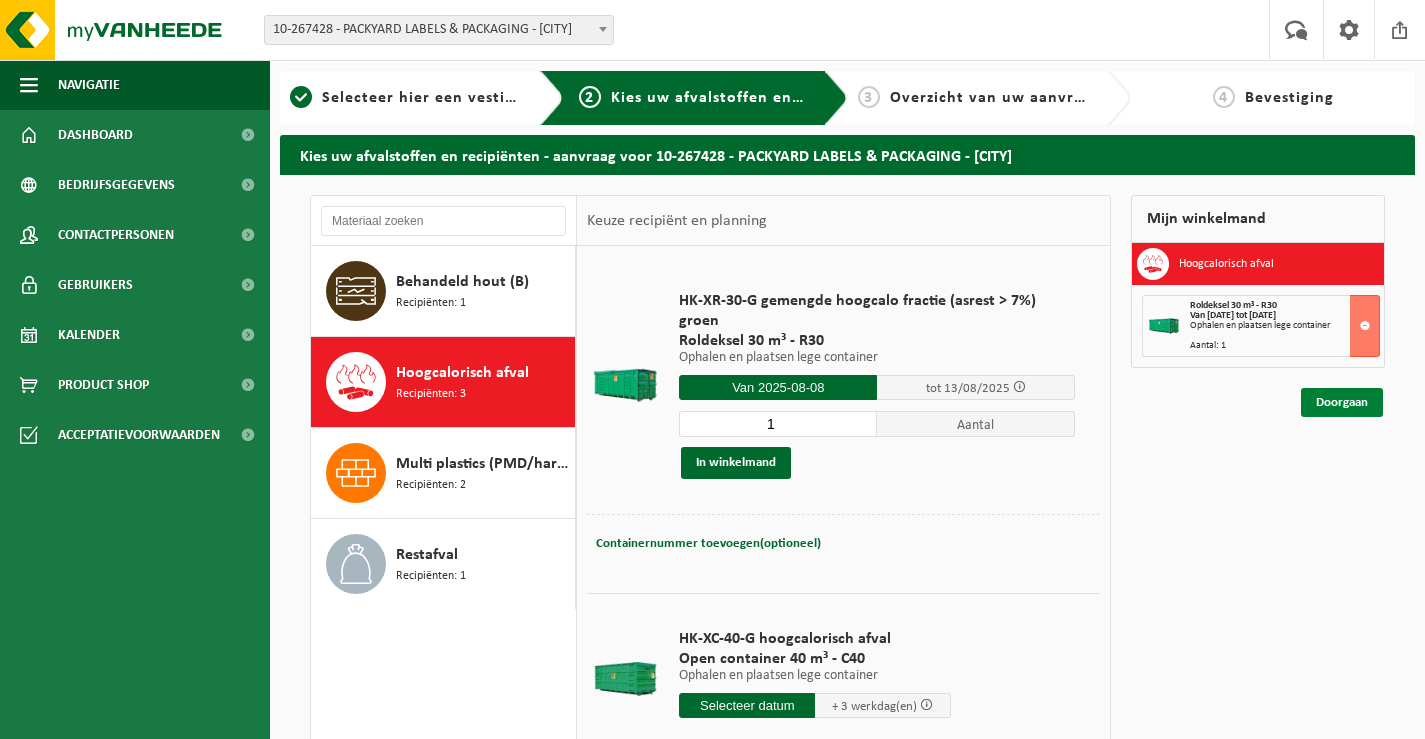 click on "Doorgaan" at bounding box center (1342, 402) 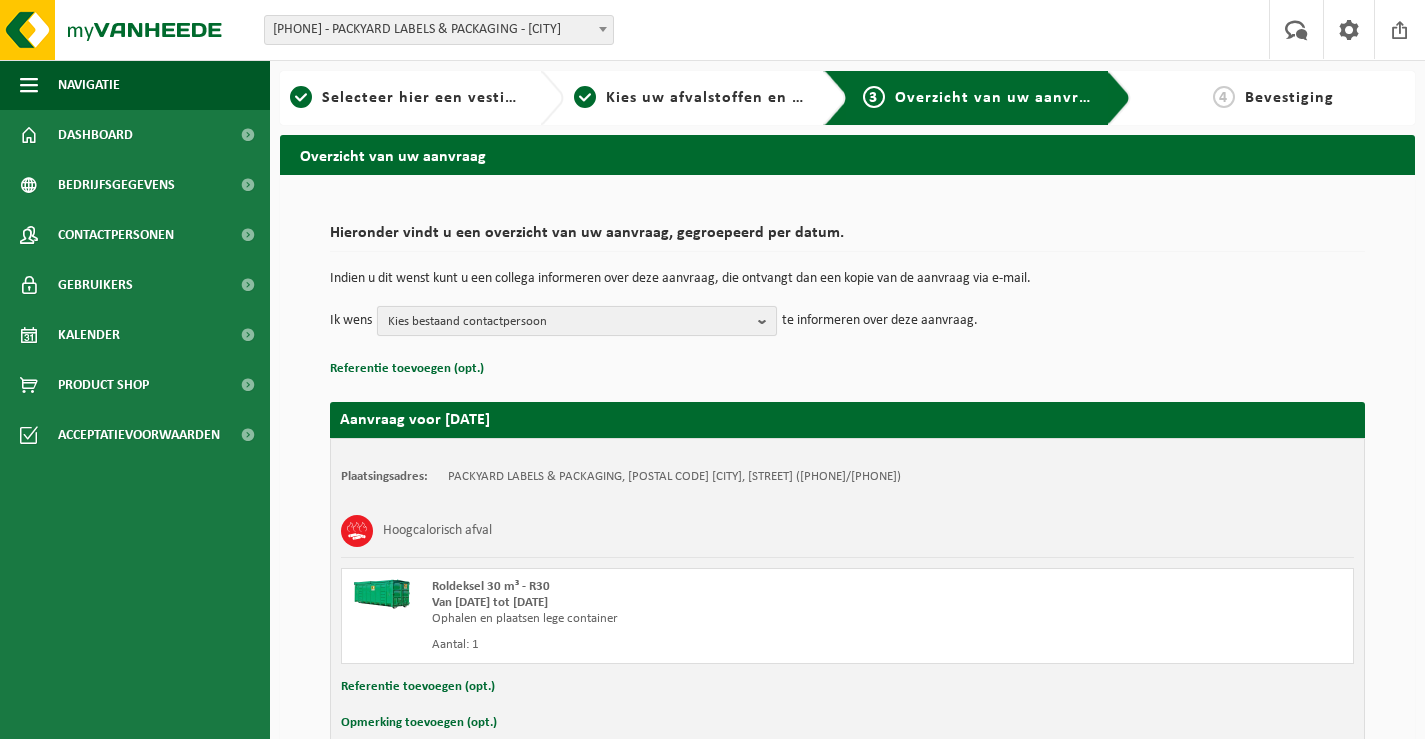scroll, scrollTop: 0, scrollLeft: 0, axis: both 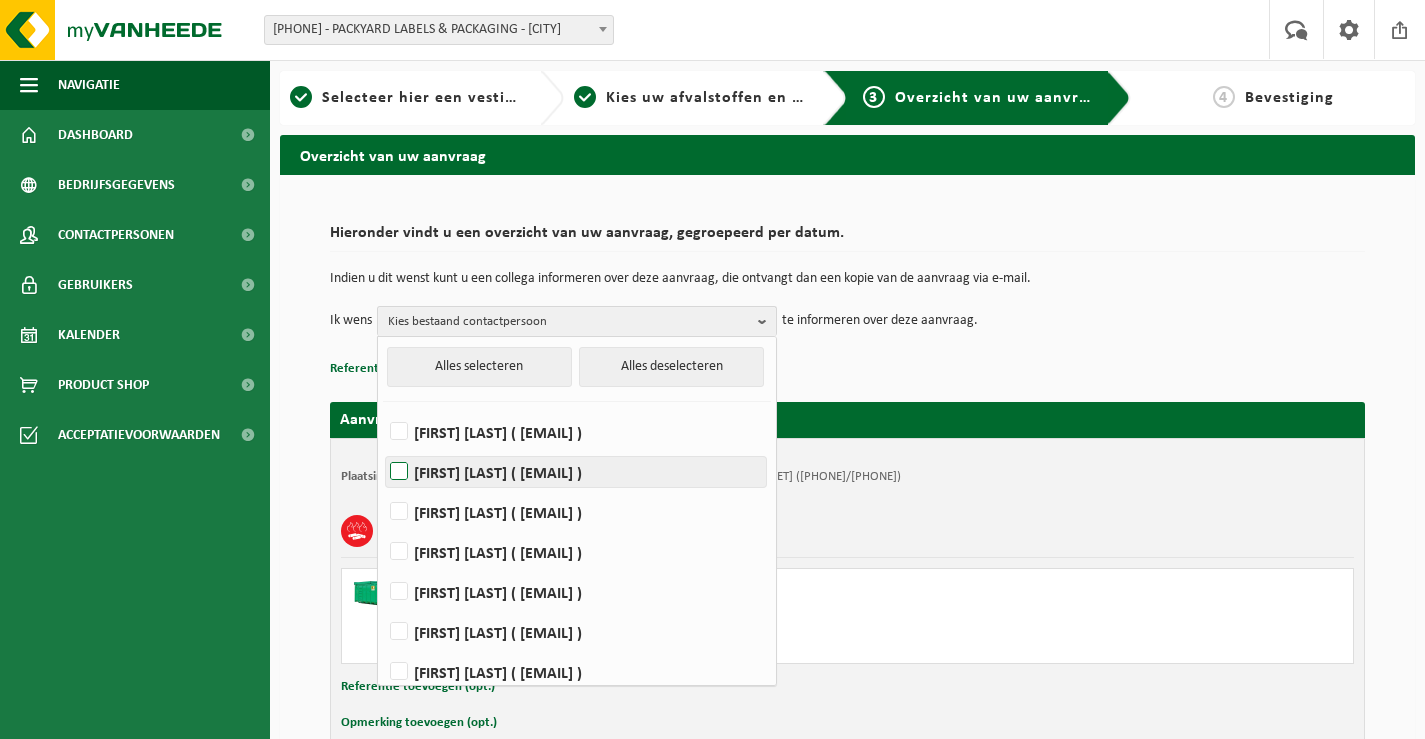 click on "CHRISTOPHE DE JANS ( christophe.de.jans@packyard.pro )" at bounding box center (576, 472) 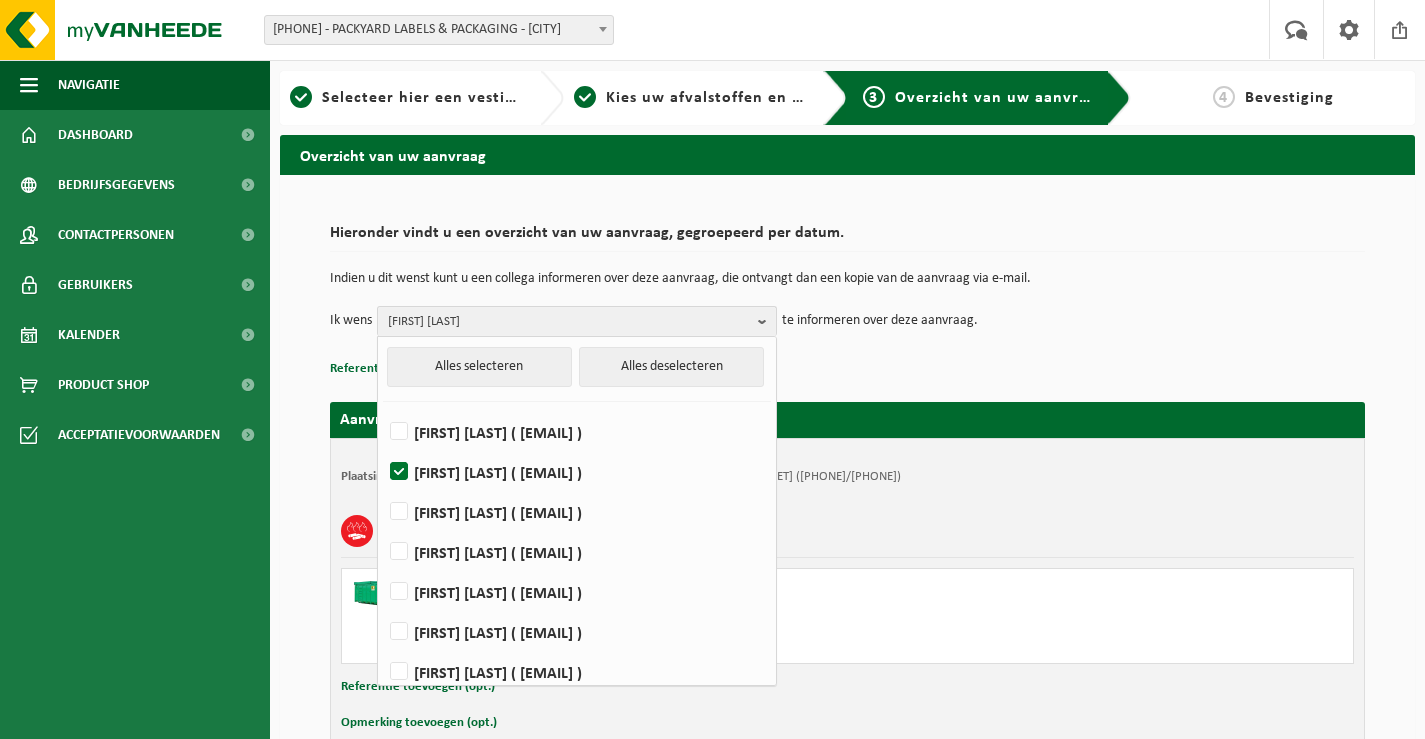 click on "Hoogcalorisch afval" at bounding box center (847, 531) 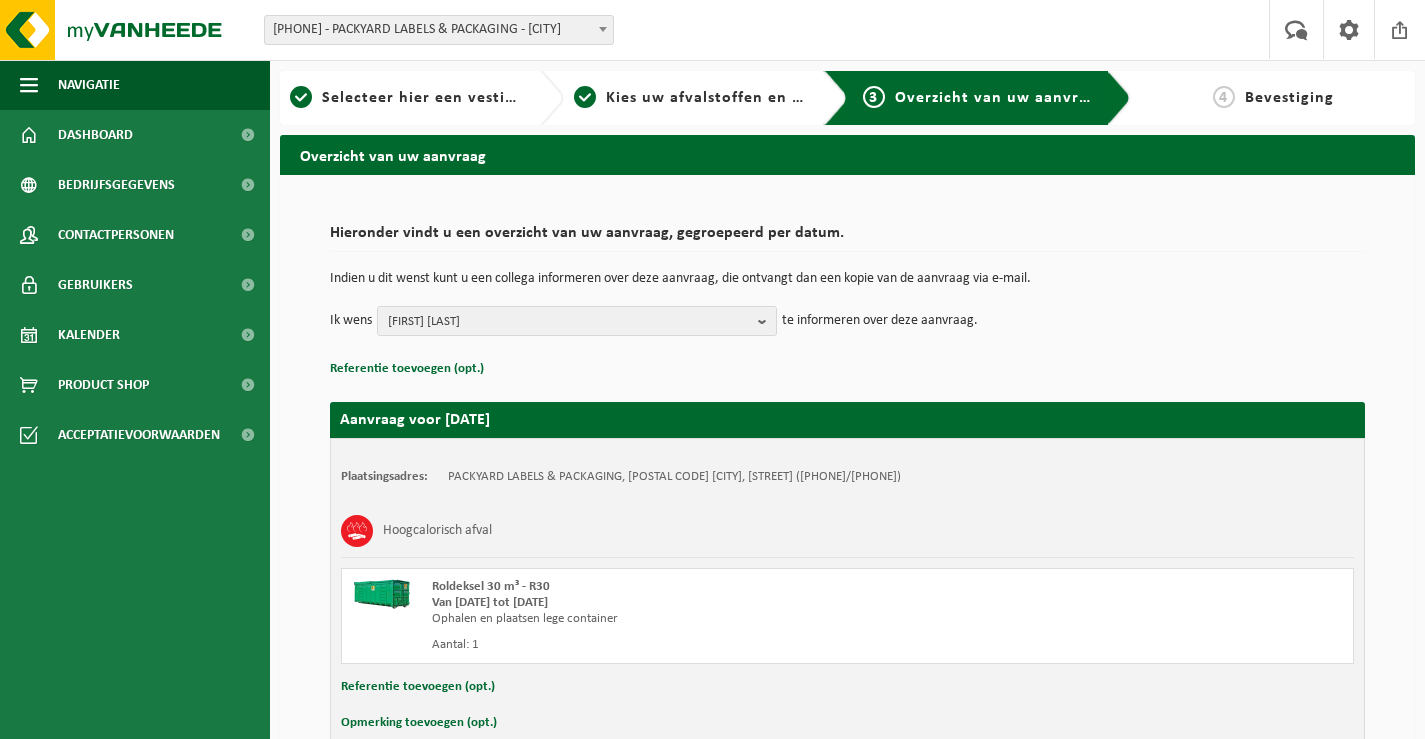 scroll, scrollTop: 109, scrollLeft: 0, axis: vertical 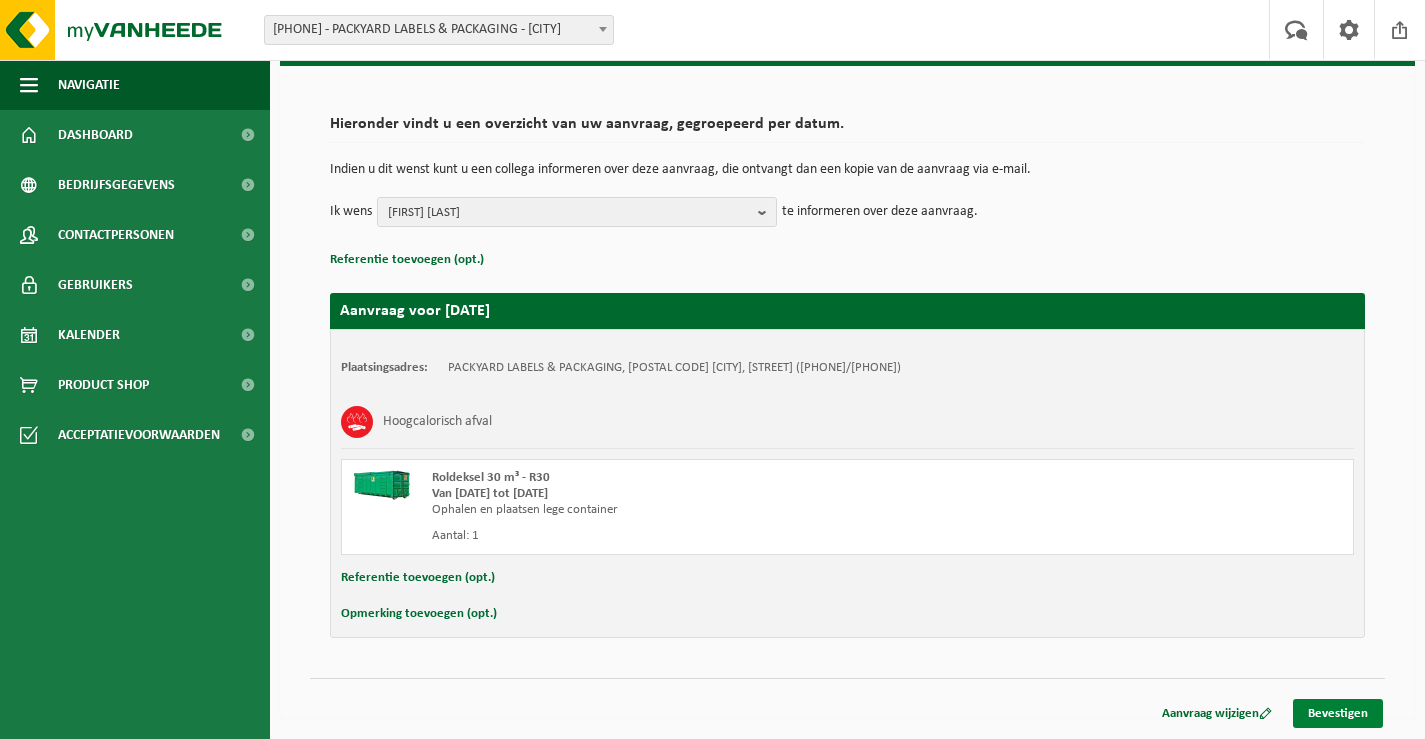 click on "Bevestigen" at bounding box center (1338, 713) 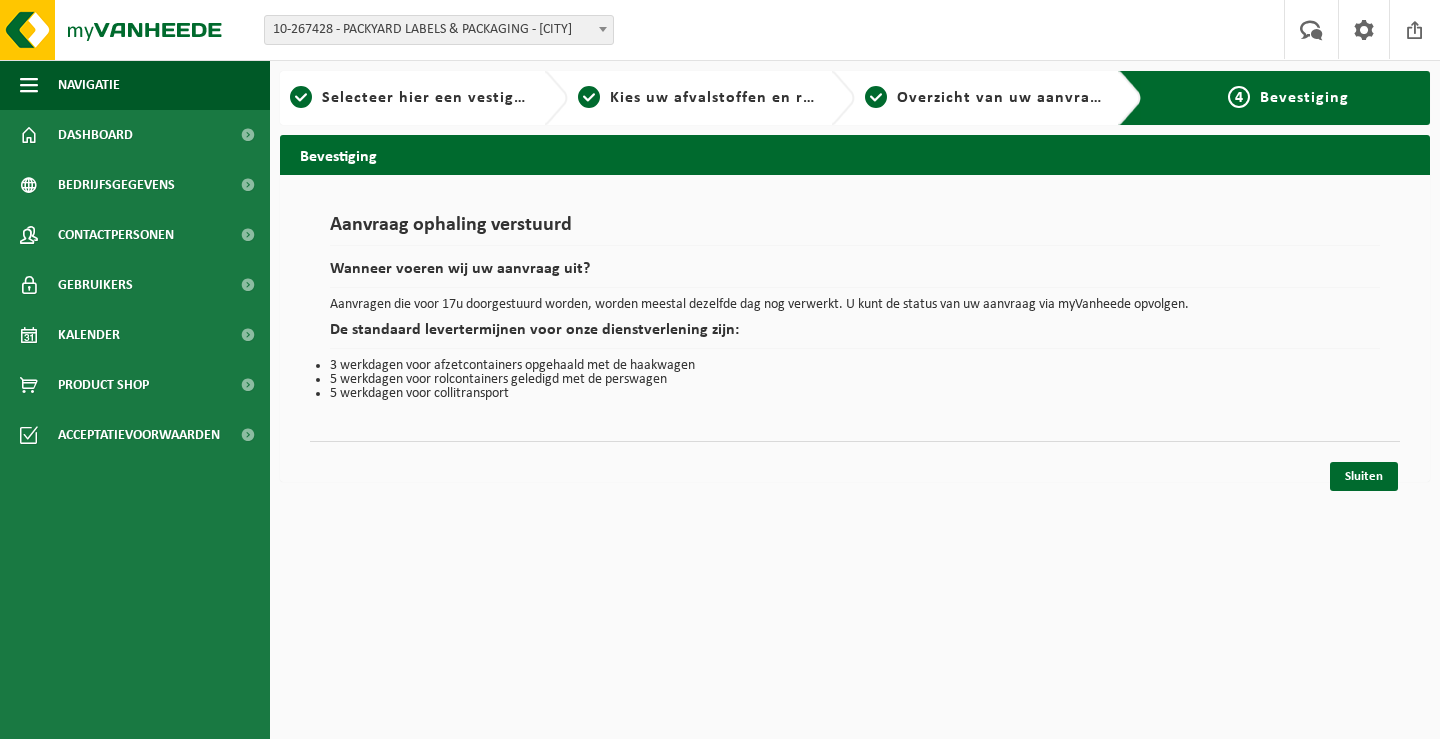 scroll, scrollTop: 0, scrollLeft: 0, axis: both 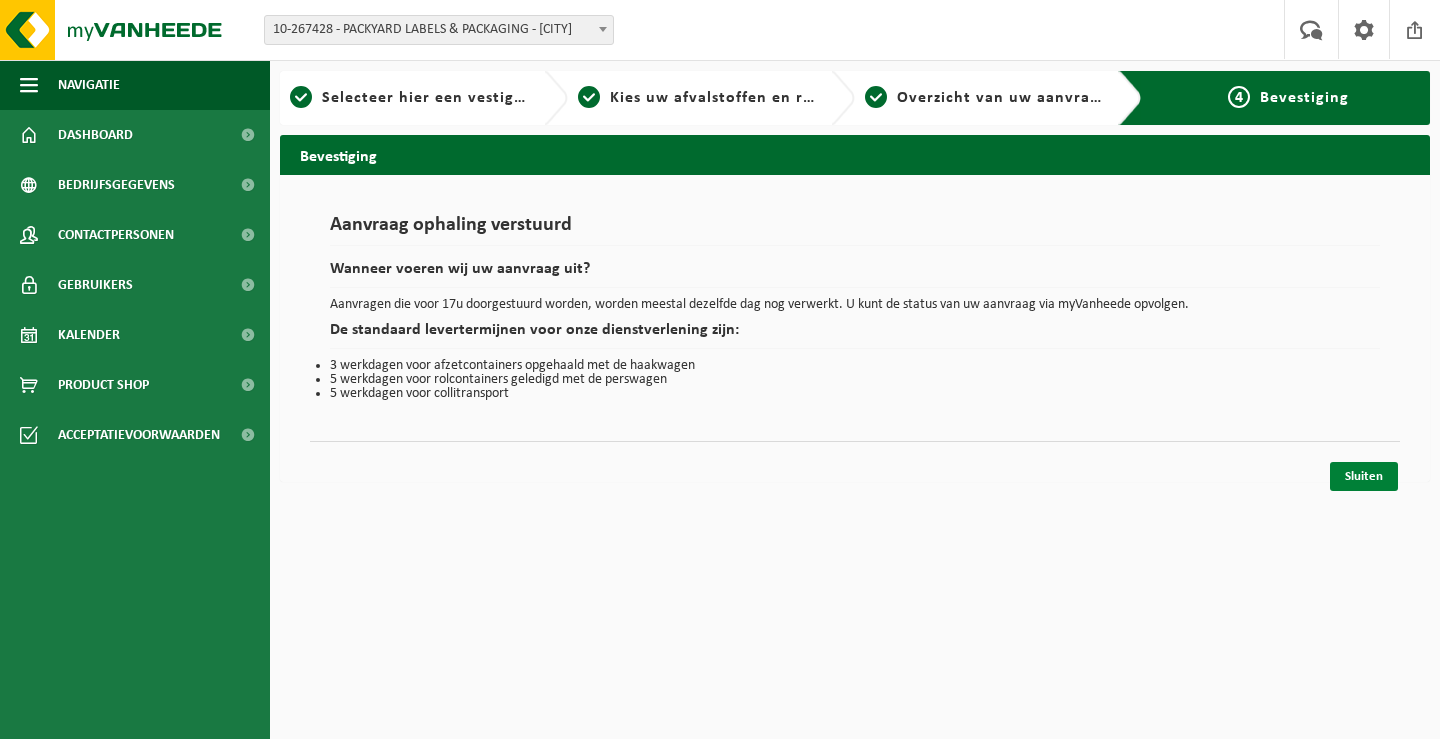 click on "Sluiten" at bounding box center [1364, 476] 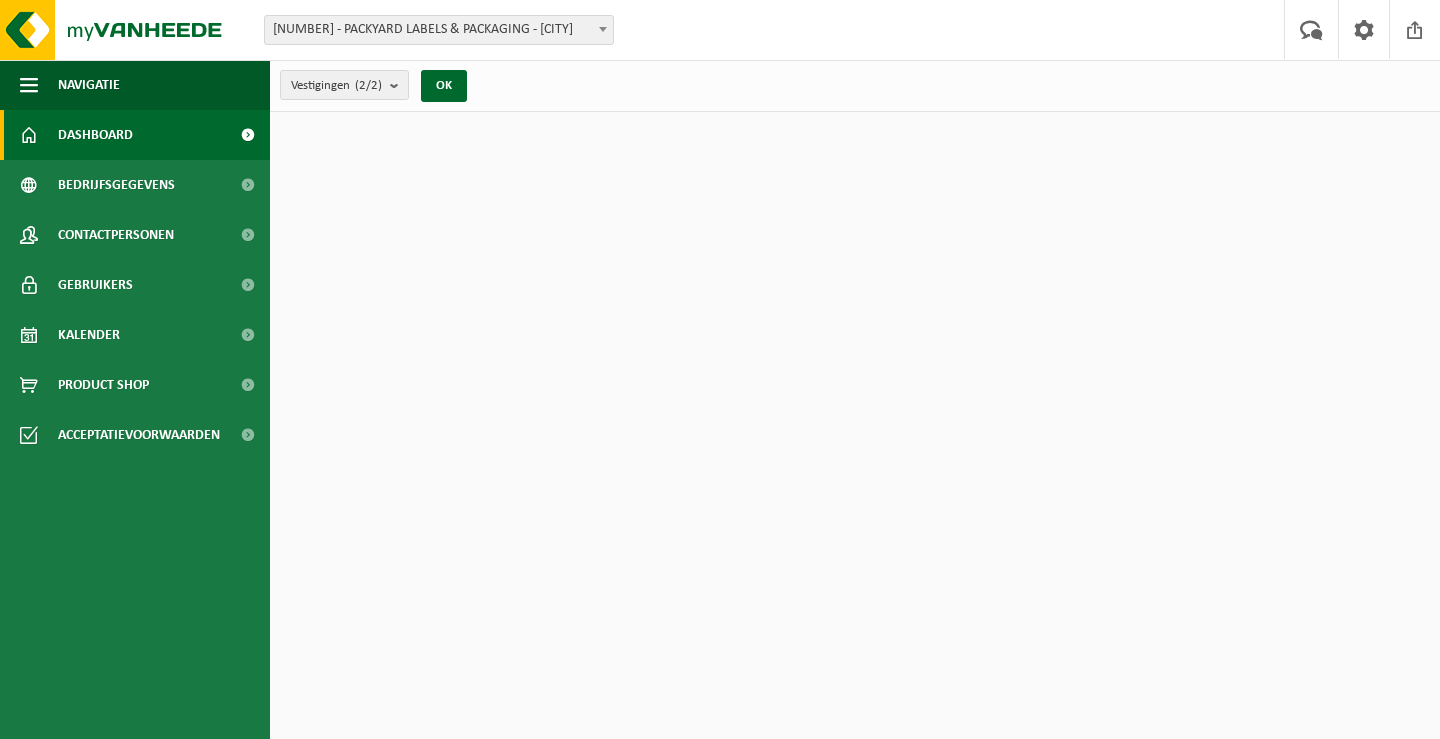 scroll, scrollTop: 0, scrollLeft: 0, axis: both 